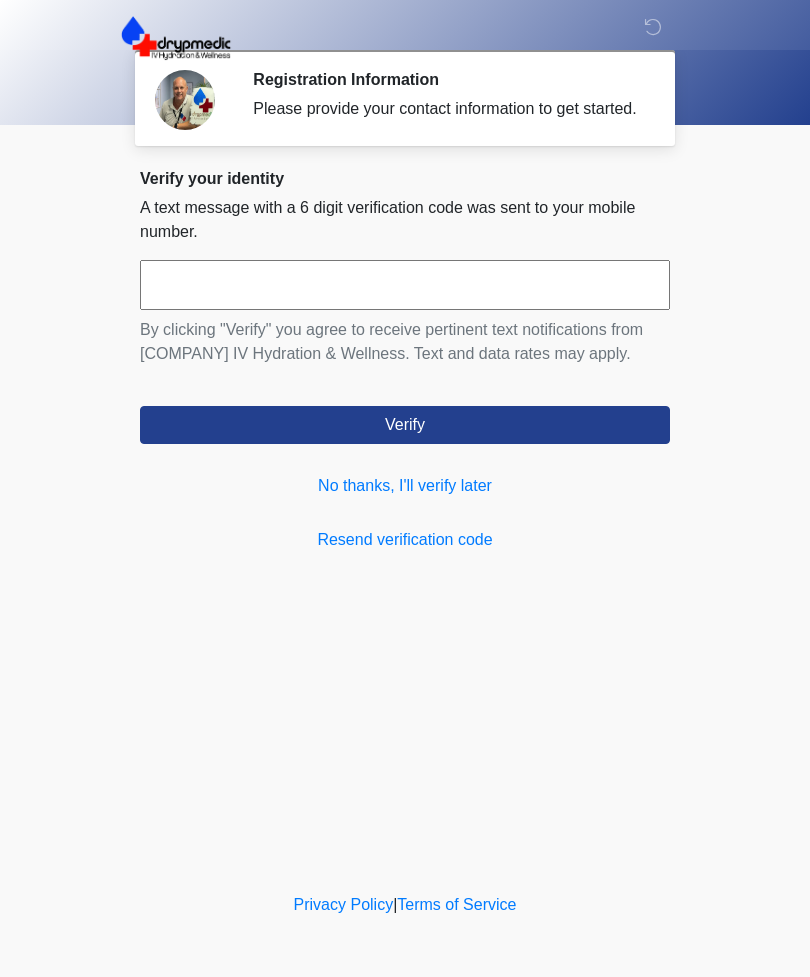 scroll, scrollTop: 0, scrollLeft: 0, axis: both 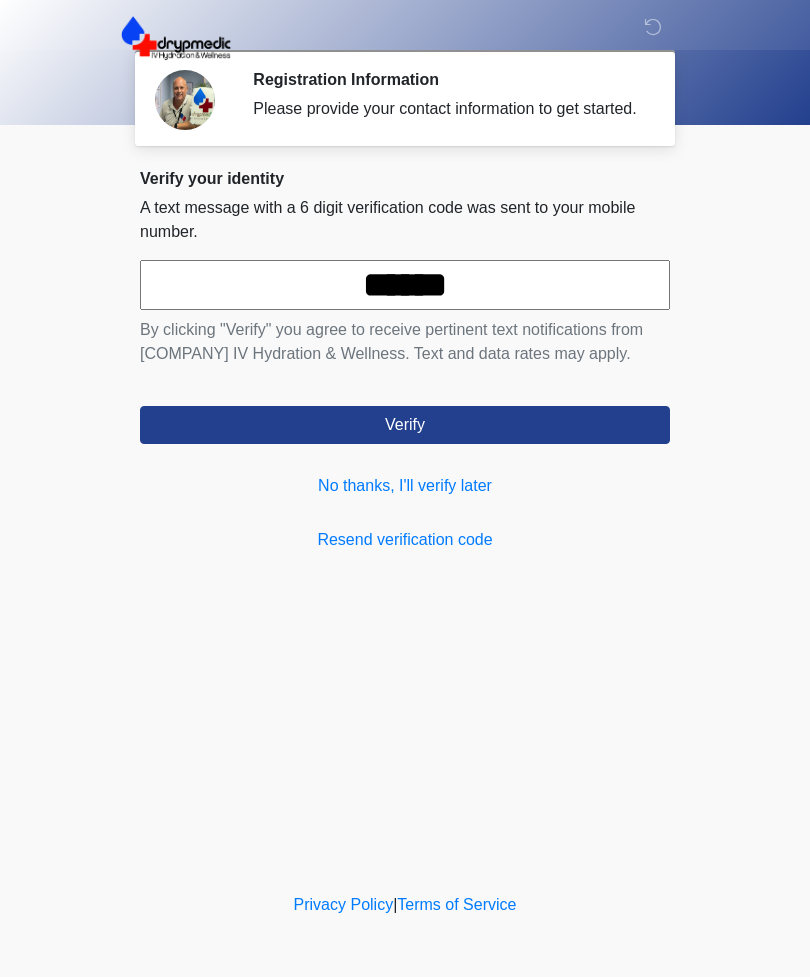 type on "******" 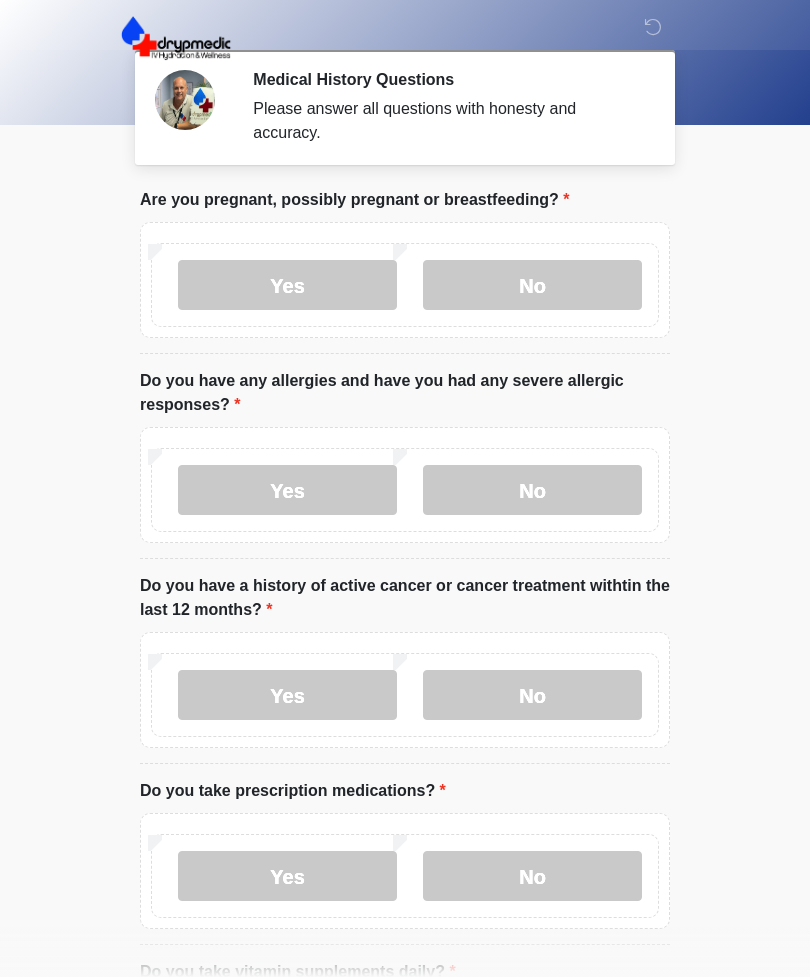click on "No" at bounding box center [532, 285] 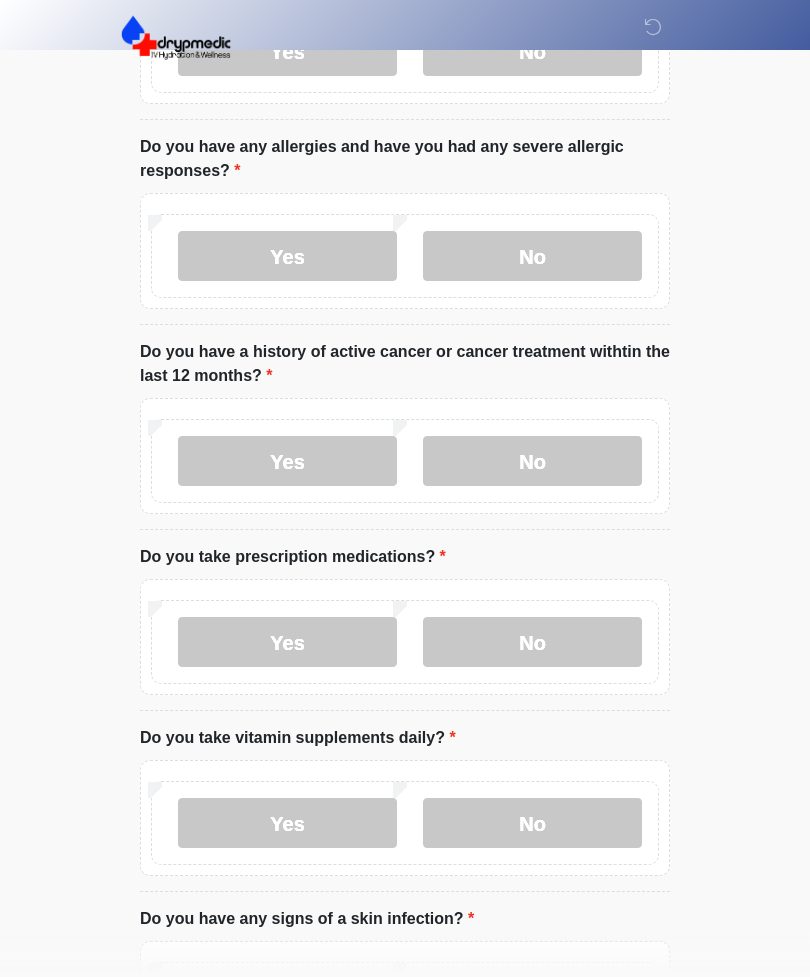 scroll, scrollTop: 234, scrollLeft: 0, axis: vertical 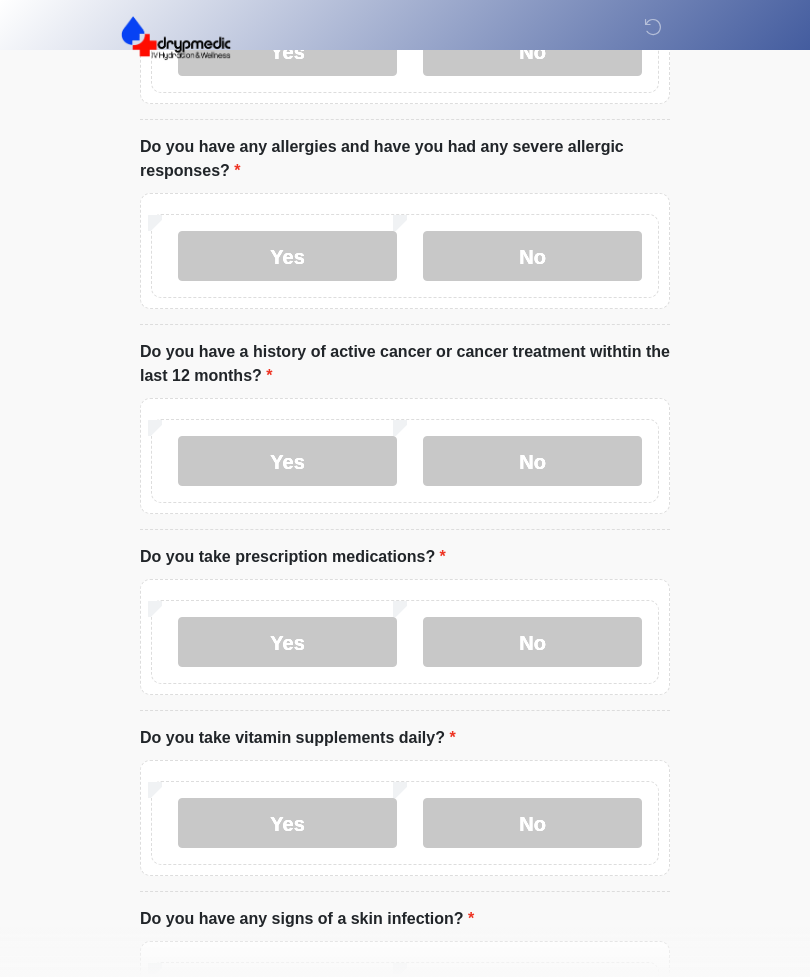 click on "No" at bounding box center [532, 642] 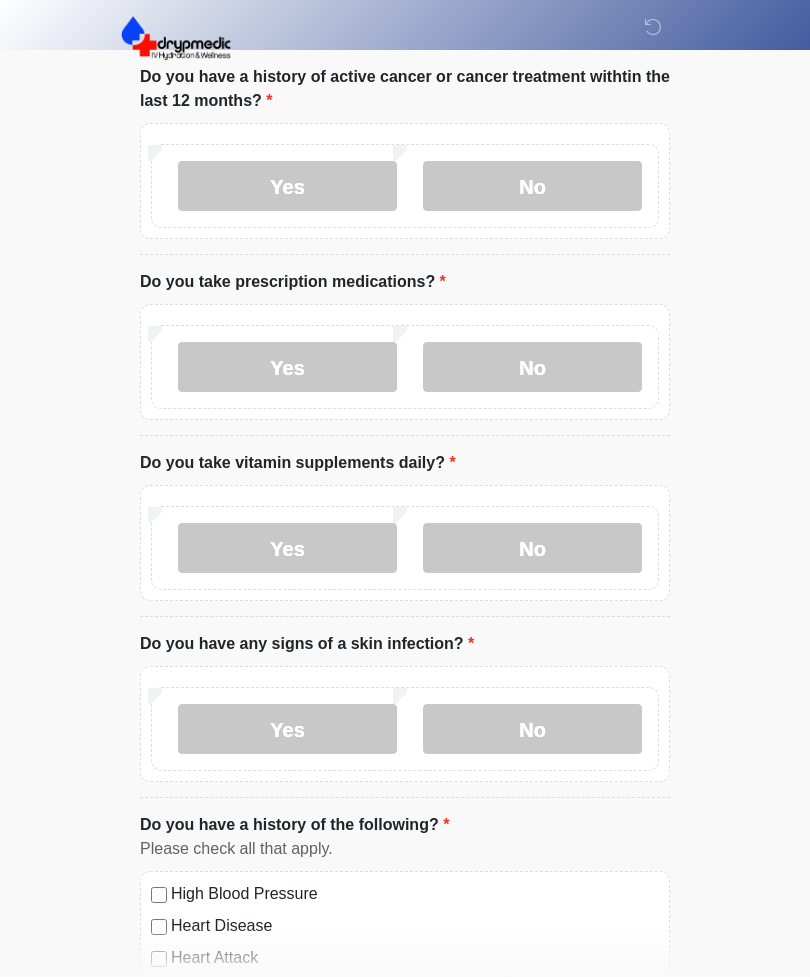 scroll, scrollTop: 511, scrollLeft: 0, axis: vertical 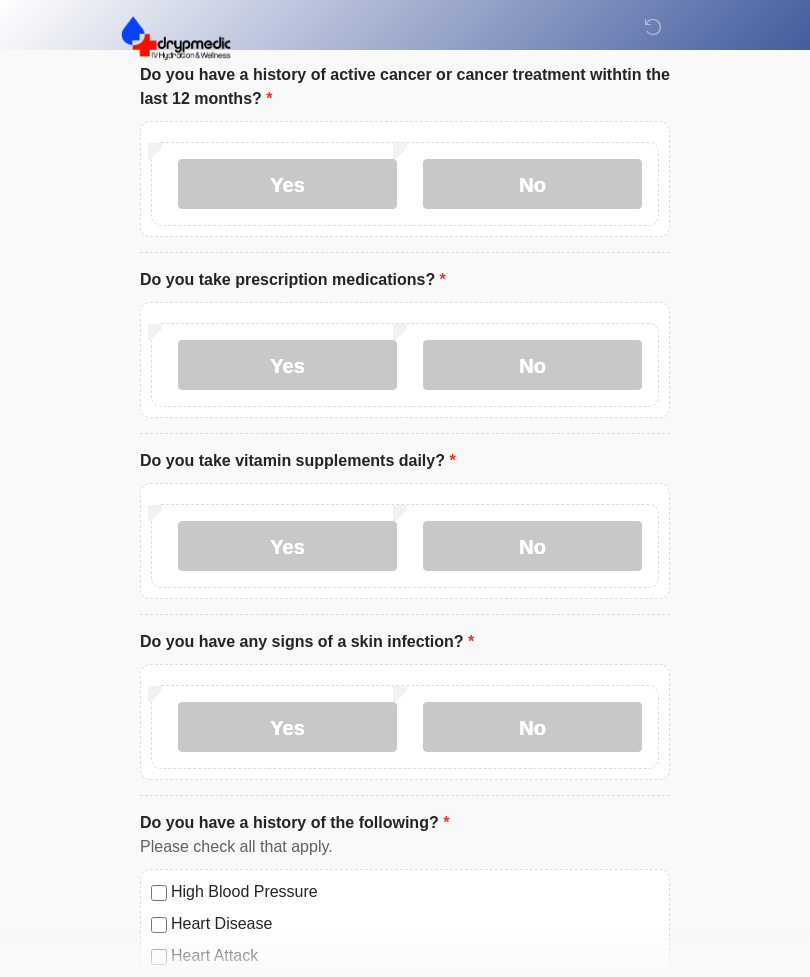 click on "No" at bounding box center [532, 727] 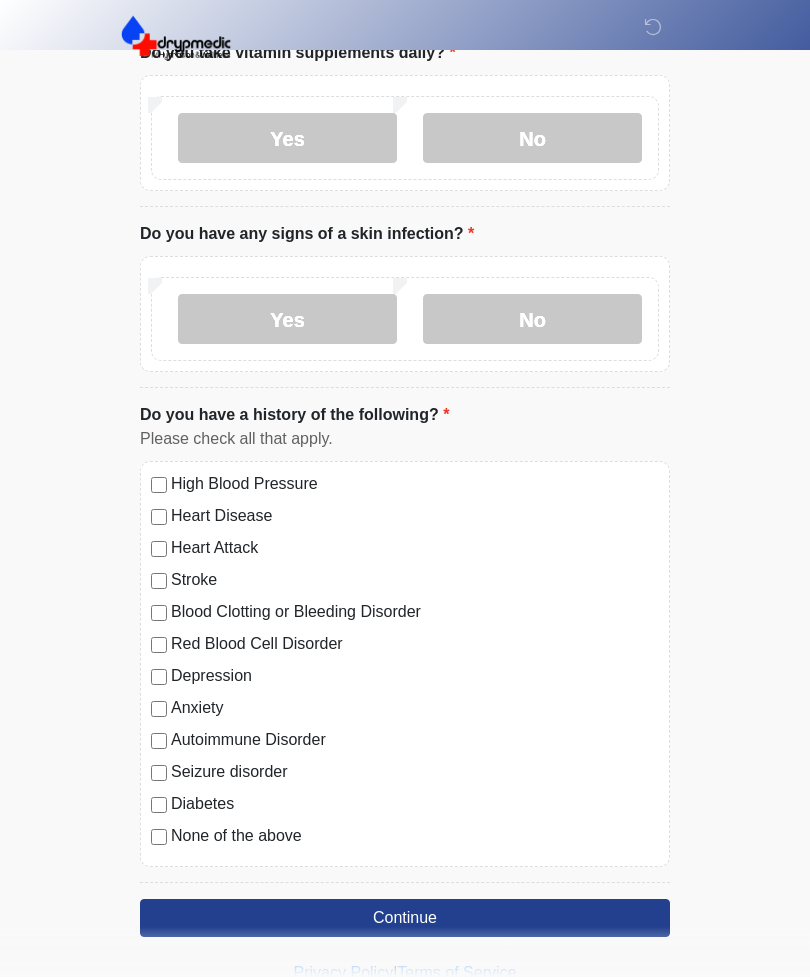 scroll, scrollTop: 920, scrollLeft: 0, axis: vertical 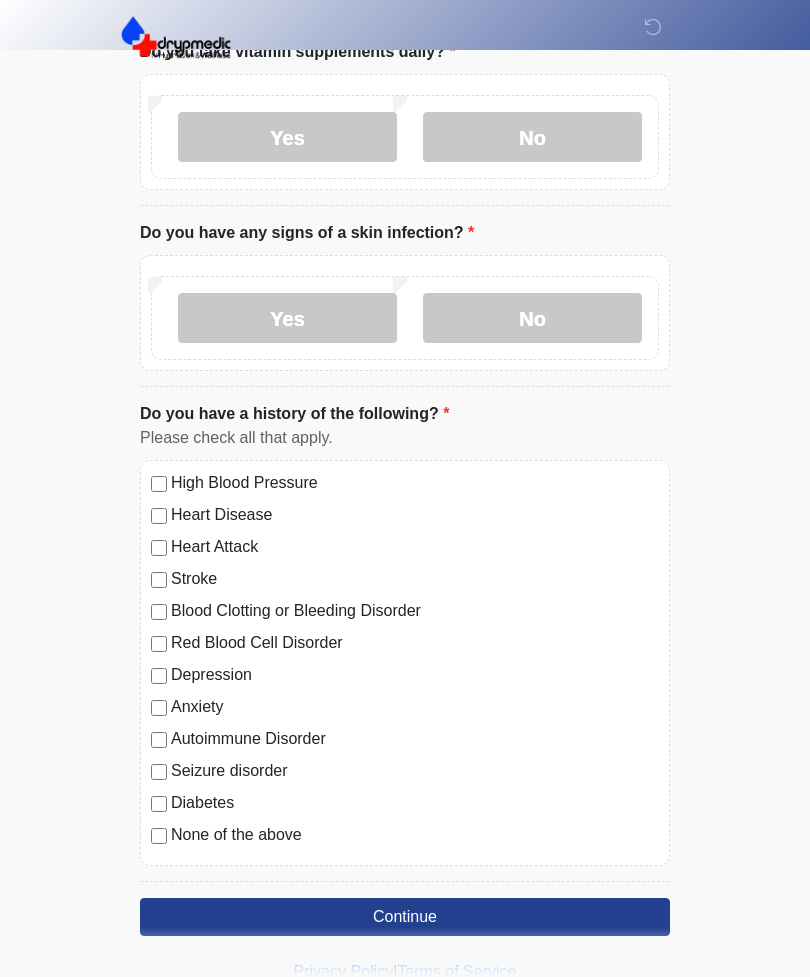 click on "Continue" at bounding box center (405, 917) 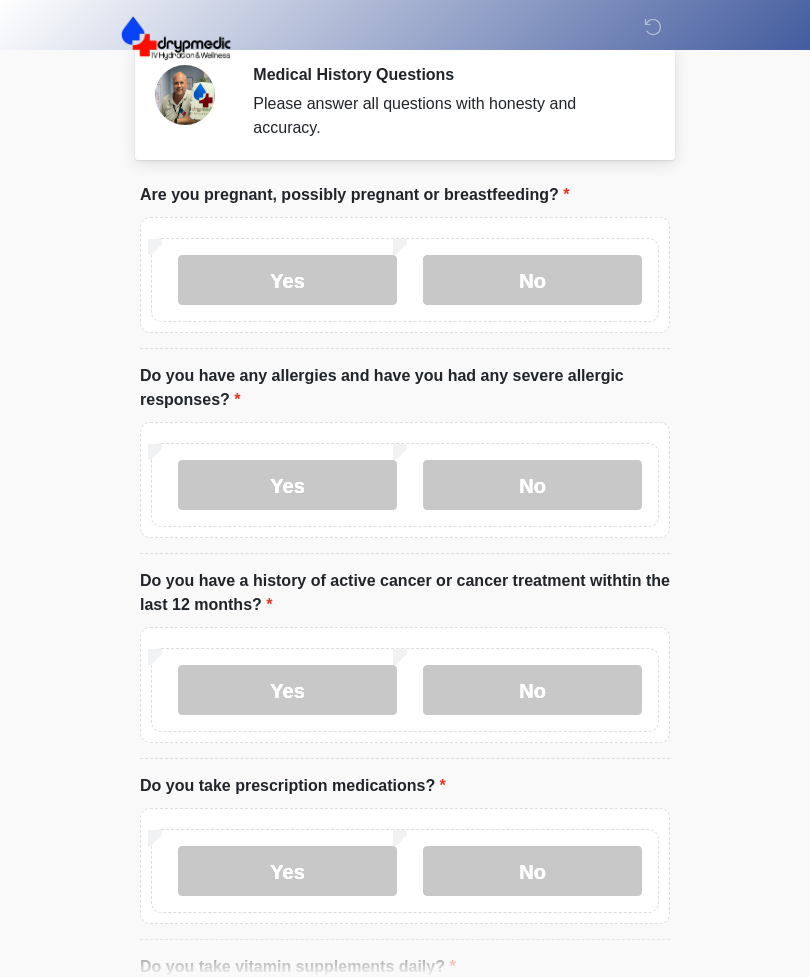 scroll, scrollTop: 0, scrollLeft: 0, axis: both 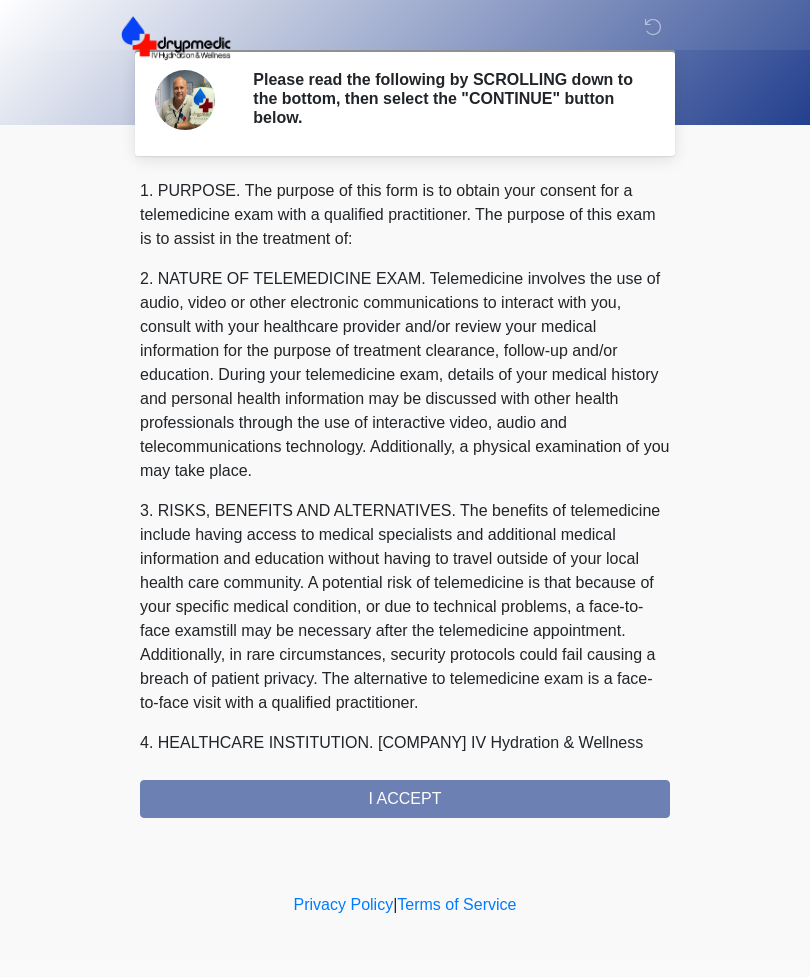 click on "1. PURPOSE. The purpose of this form is to obtain your consent for a telemedicine exam with a qualified practitioner. The purpose of this exam is to assist in the treatment of:  2. NATURE OF TELEMEDICINE EXAM. Telemedicine involves the use of audio, video or other electronic communications to interact with you, consult with your healthcare provider and/or review your medical information for the purpose of treatment clearance, follow-up and/or education. During your telemedicine exam, details of your medical history and personal health information may be discussed with other health professionals through the use of interactive video, audio and telecommunications technology. Additionally, a physical examination of you may take place. 4. HEALTHCARE INSTITUTION. DrypMedic IV Hydration & Wellness has medical and non-medical technical personnel who may participate in the telemedicine exam to aid in the audio/video link with the qualified practitioner.
I ACCEPT" at bounding box center [405, 498] 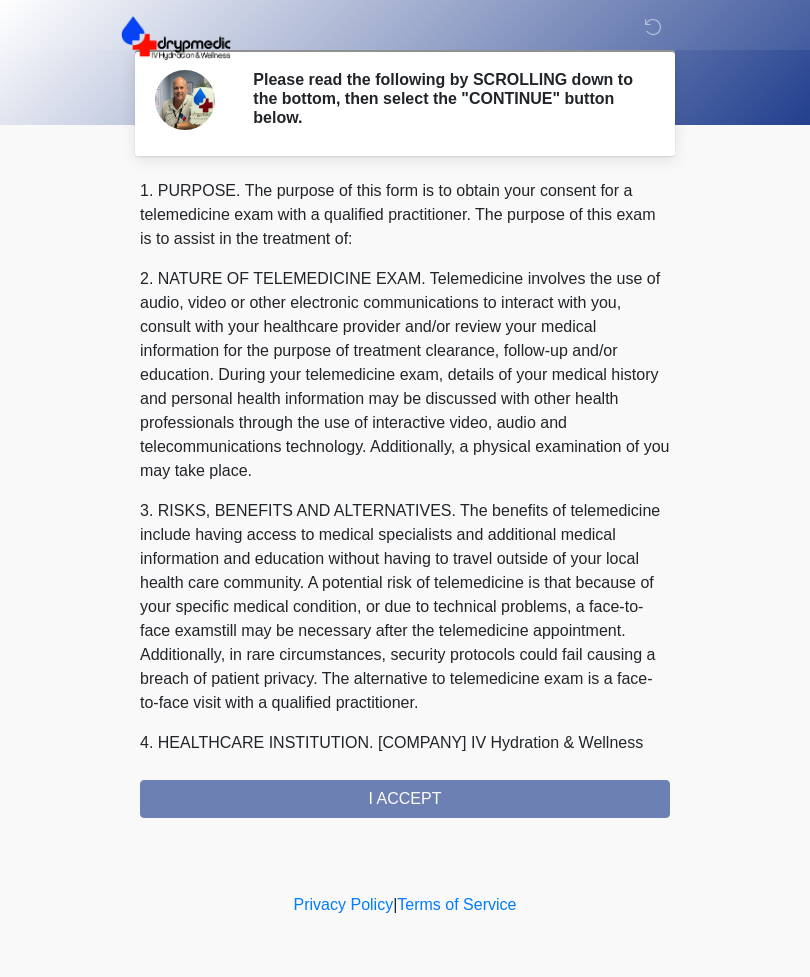 click on "1. PURPOSE. The purpose of this form is to obtain your consent for a telemedicine exam with a qualified practitioner. The purpose of this exam is to assist in the treatment of:  2. NATURE OF TELEMEDICINE EXAM. Telemedicine involves the use of audio, video or other electronic communications to interact with you, consult with your healthcare provider and/or review your medical information for the purpose of treatment clearance, follow-up and/or education. During your telemedicine exam, details of your medical history and personal health information may be discussed with other health professionals through the use of interactive video, audio and telecommunications technology. Additionally, a physical examination of you may take place. 4. HEALTHCARE INSTITUTION. DrypMedic IV Hydration & Wellness has medical and non-medical technical personnel who may participate in the telemedicine exam to aid in the audio/video link with the qualified practitioner.
I ACCEPT" at bounding box center (405, 498) 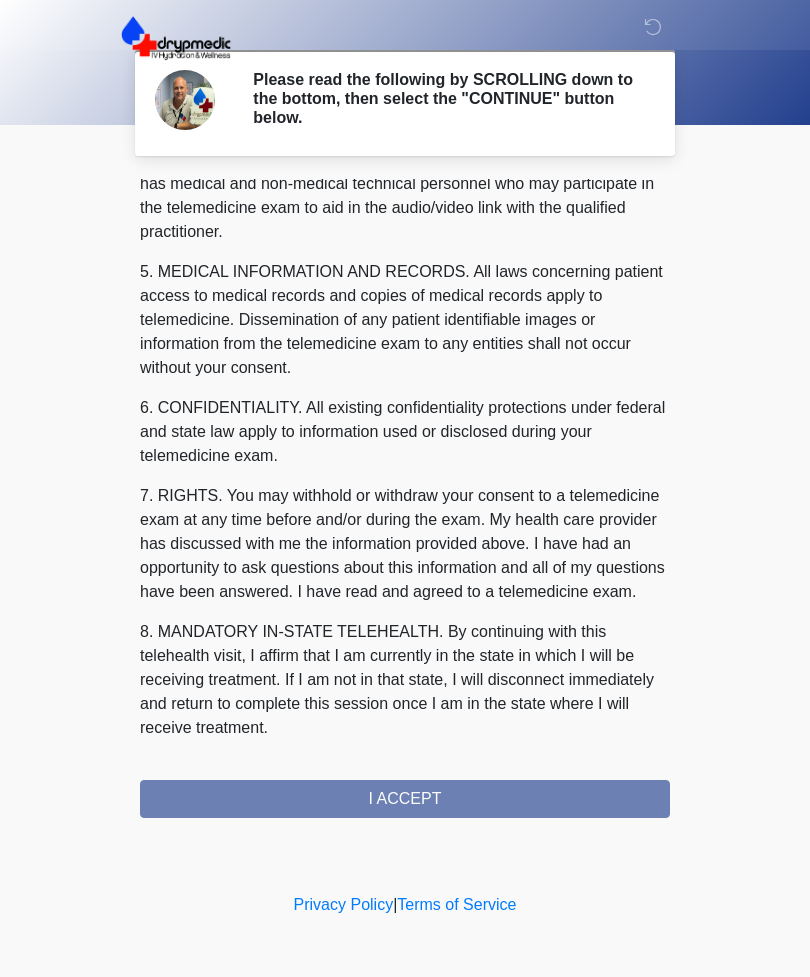 scroll, scrollTop: 607, scrollLeft: 0, axis: vertical 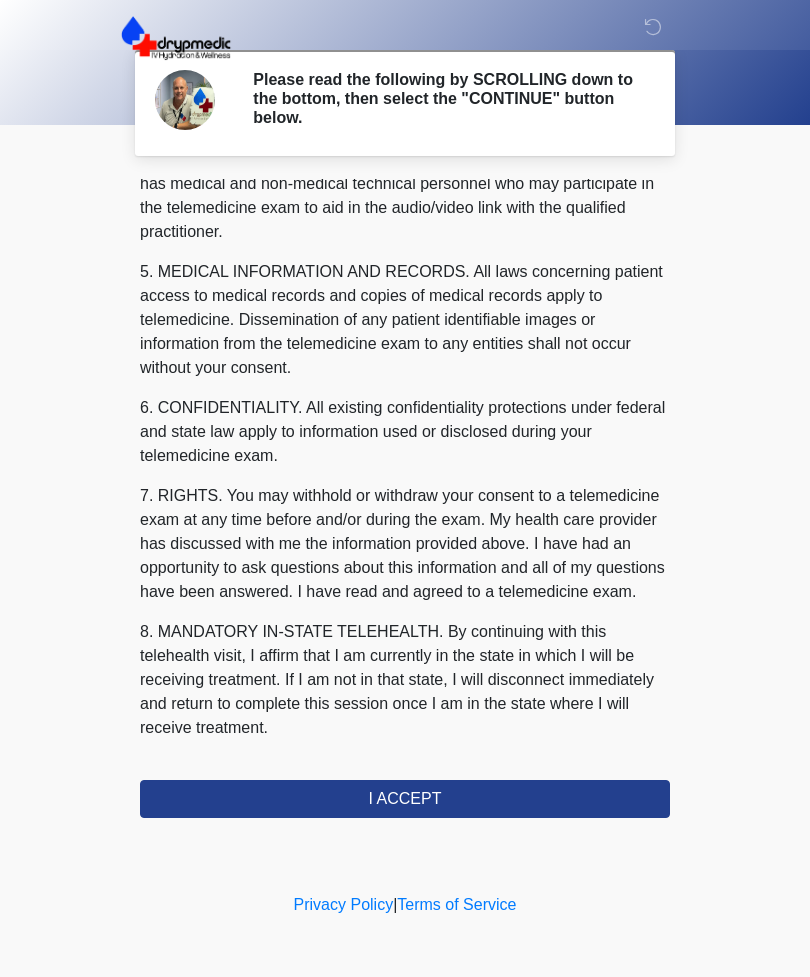 click on "I ACCEPT" at bounding box center (405, 799) 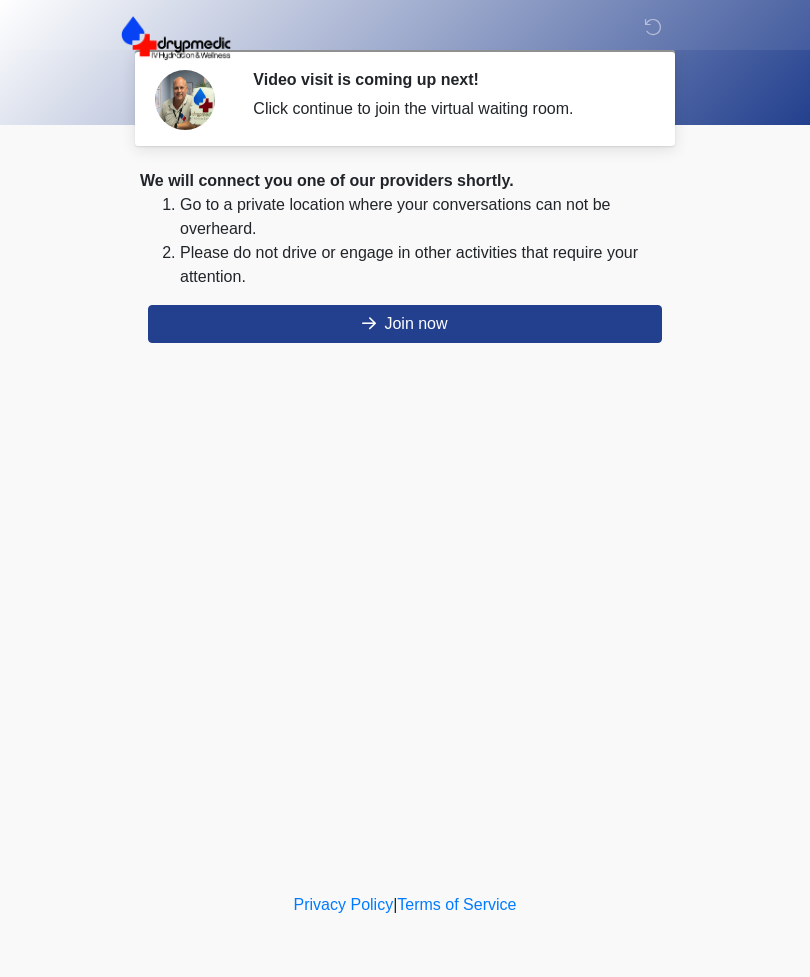 click at bounding box center (369, 323) 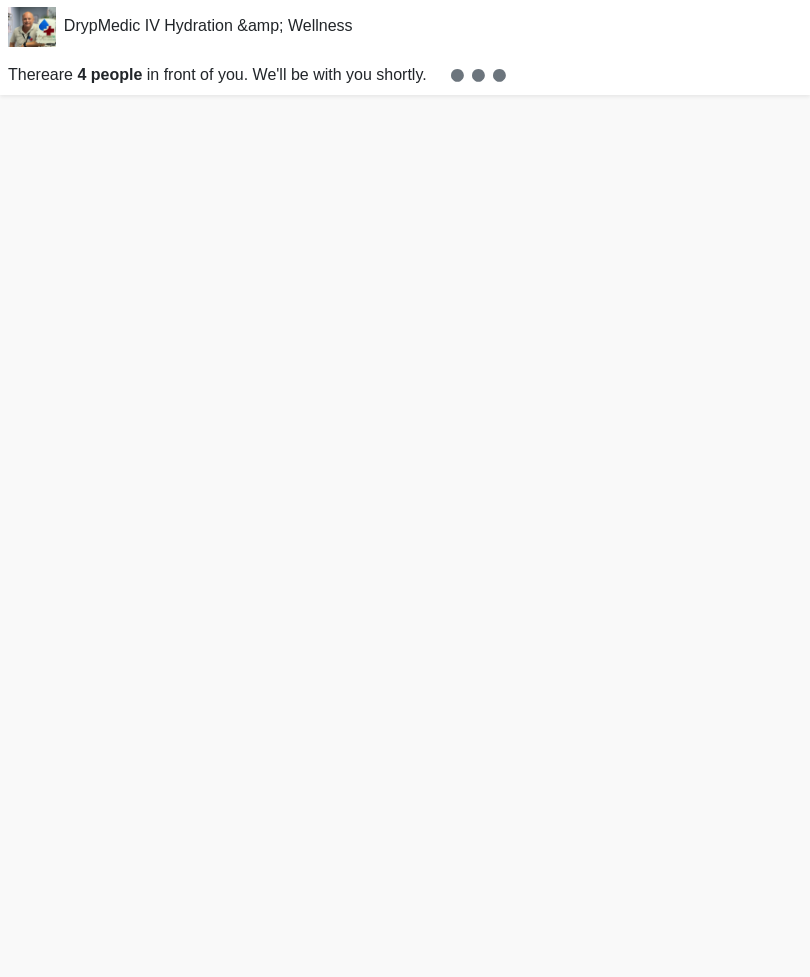 scroll, scrollTop: 6, scrollLeft: 0, axis: vertical 